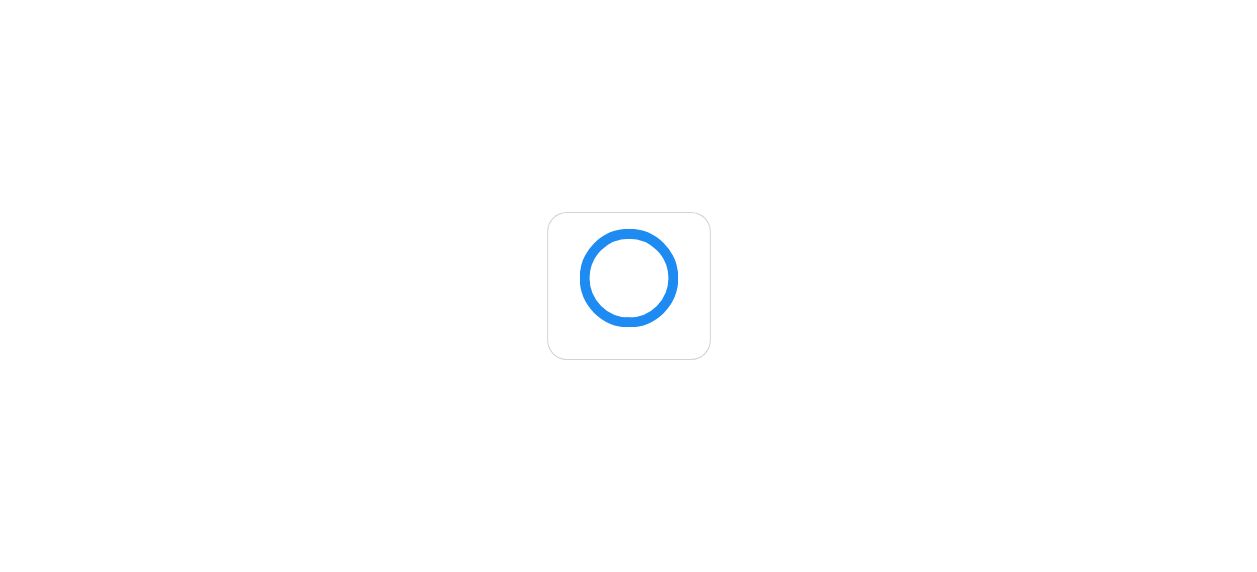 scroll, scrollTop: 0, scrollLeft: 0, axis: both 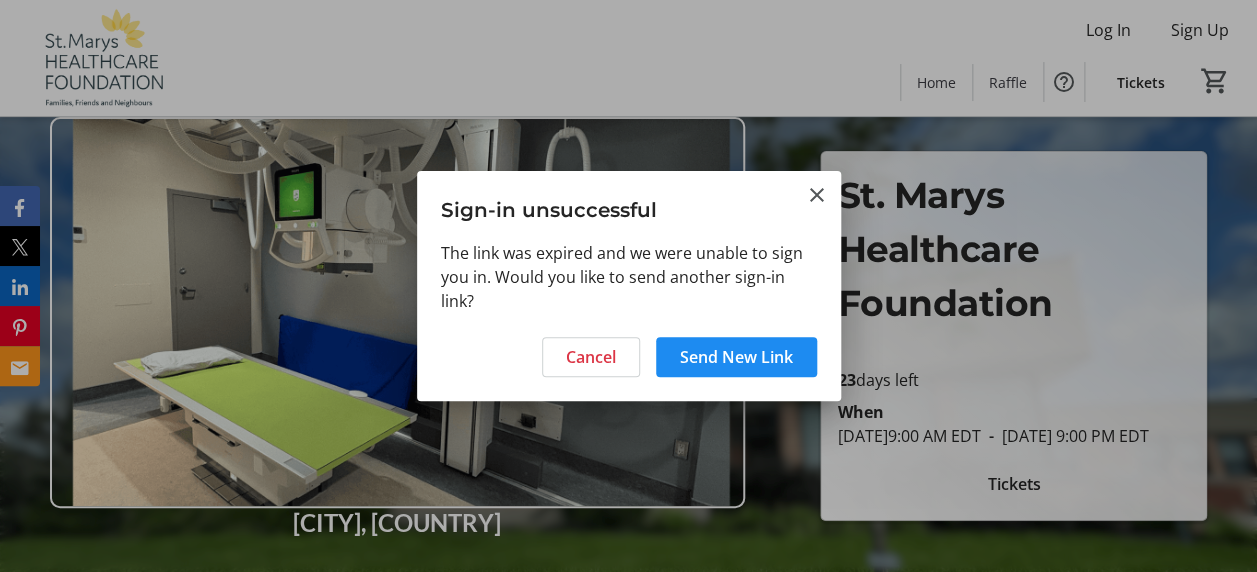 click at bounding box center [628, 286] 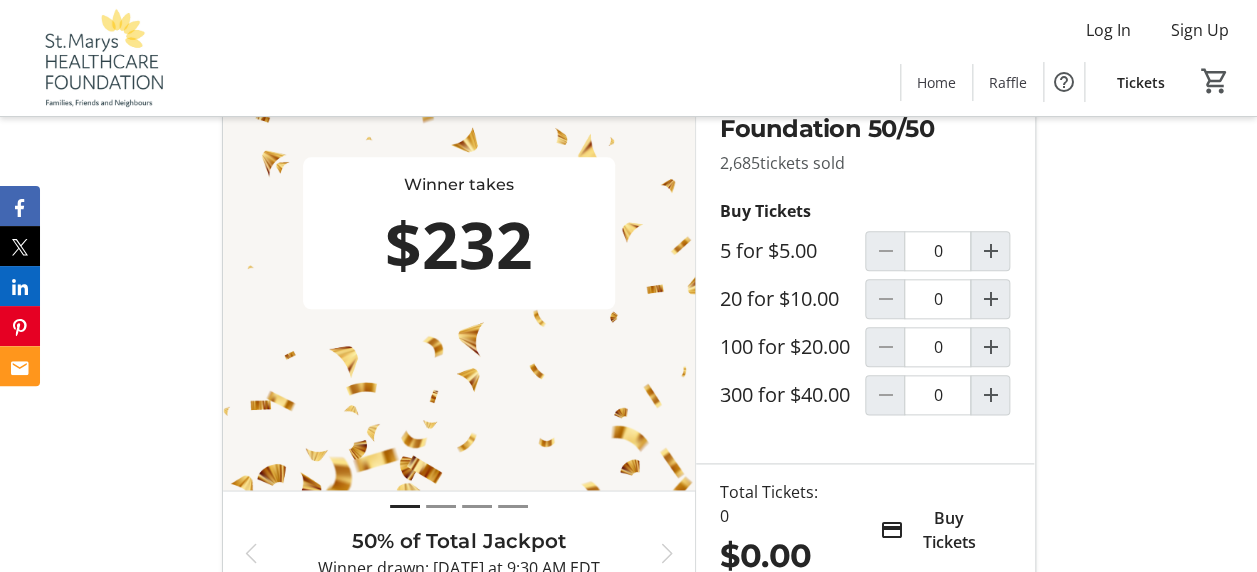 scroll, scrollTop: 625, scrollLeft: 0, axis: vertical 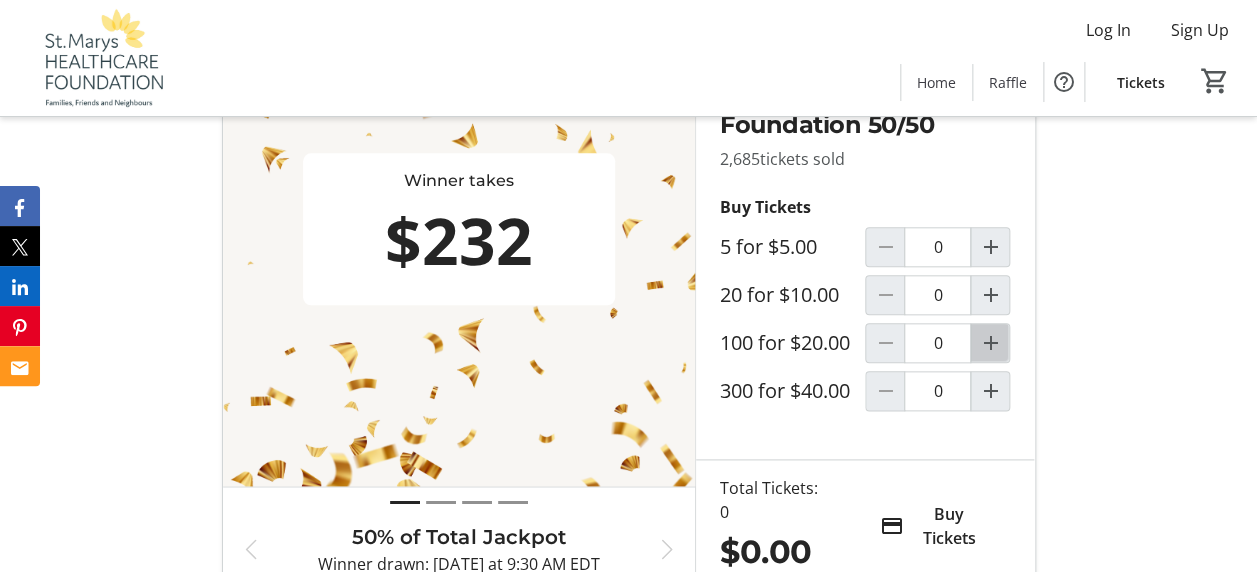 click at bounding box center [990, 343] 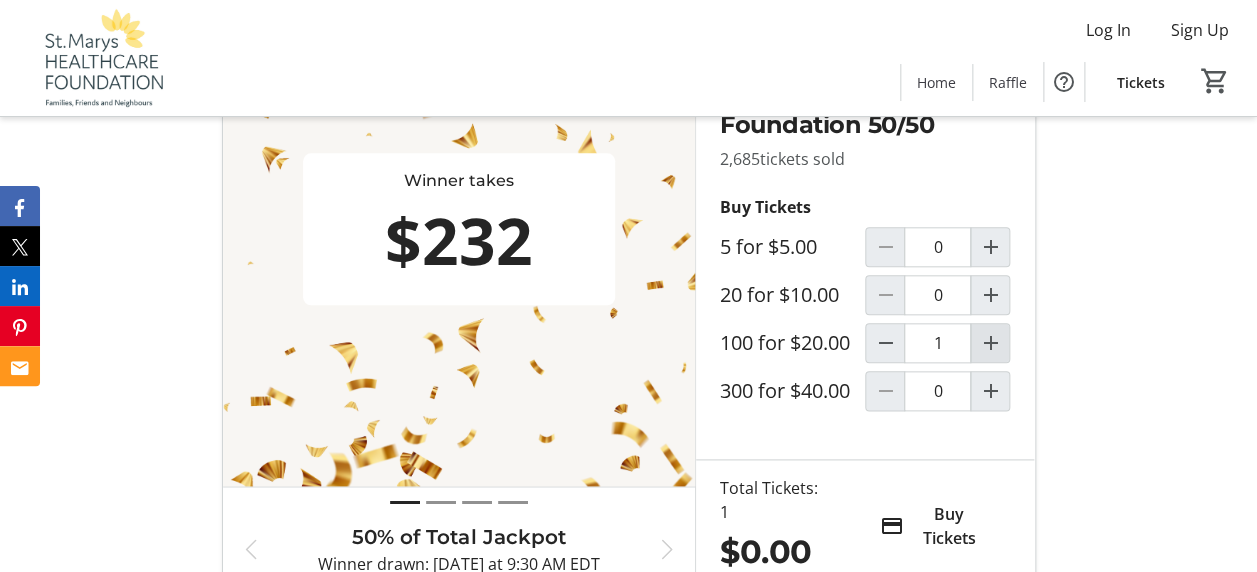type on "1" 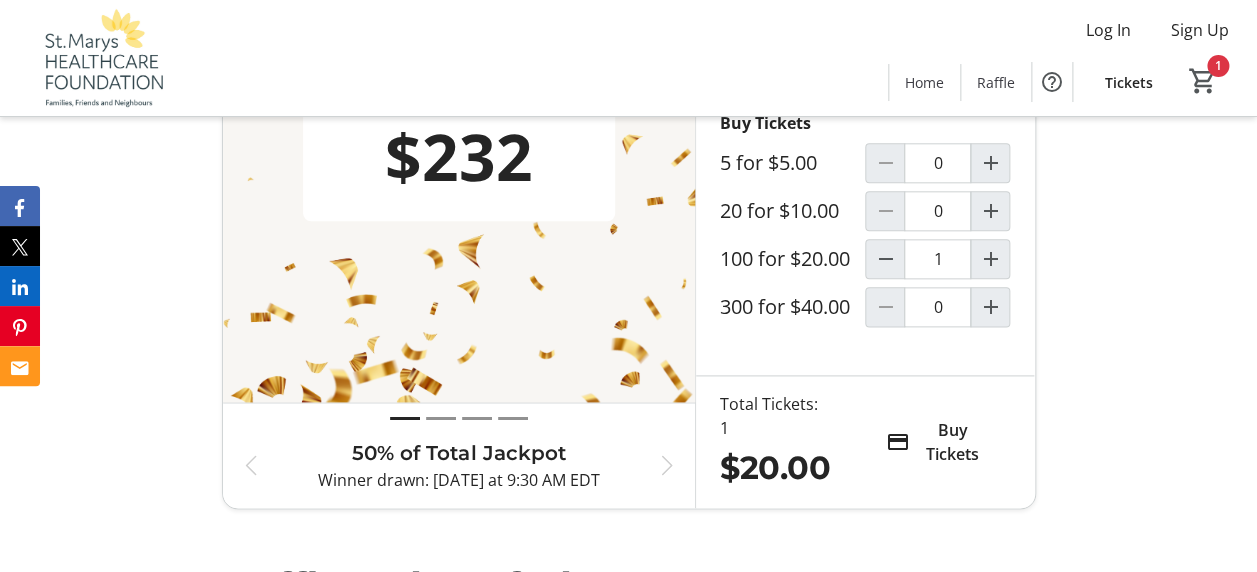 scroll, scrollTop: 750, scrollLeft: 0, axis: vertical 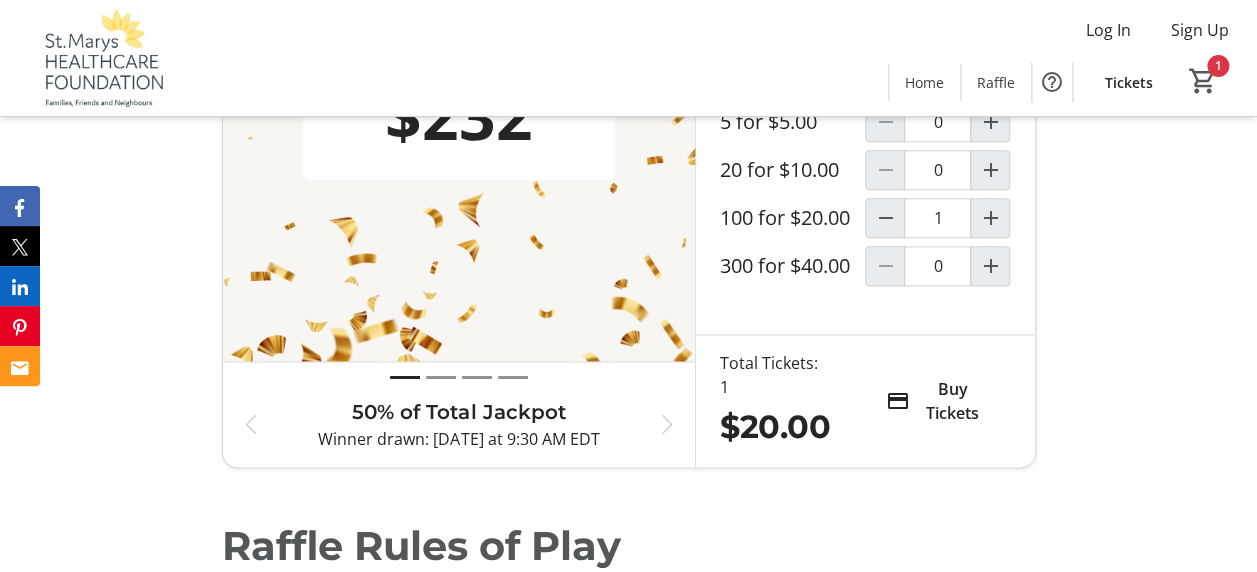 click on "Buy Tickets" at bounding box center (952, 401) 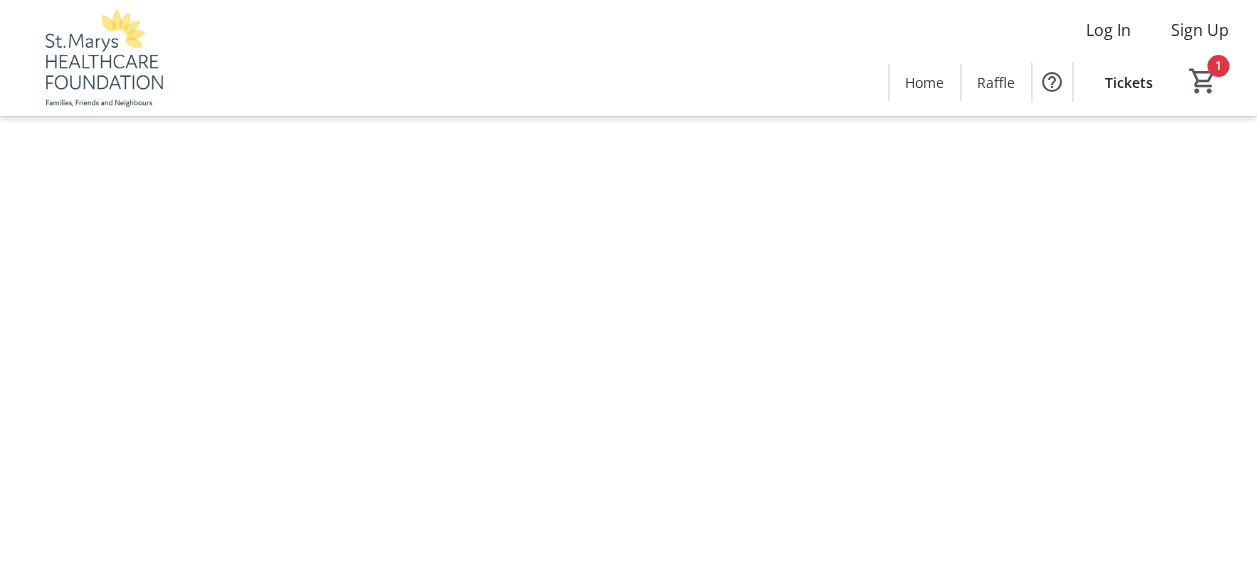 scroll, scrollTop: 0, scrollLeft: 0, axis: both 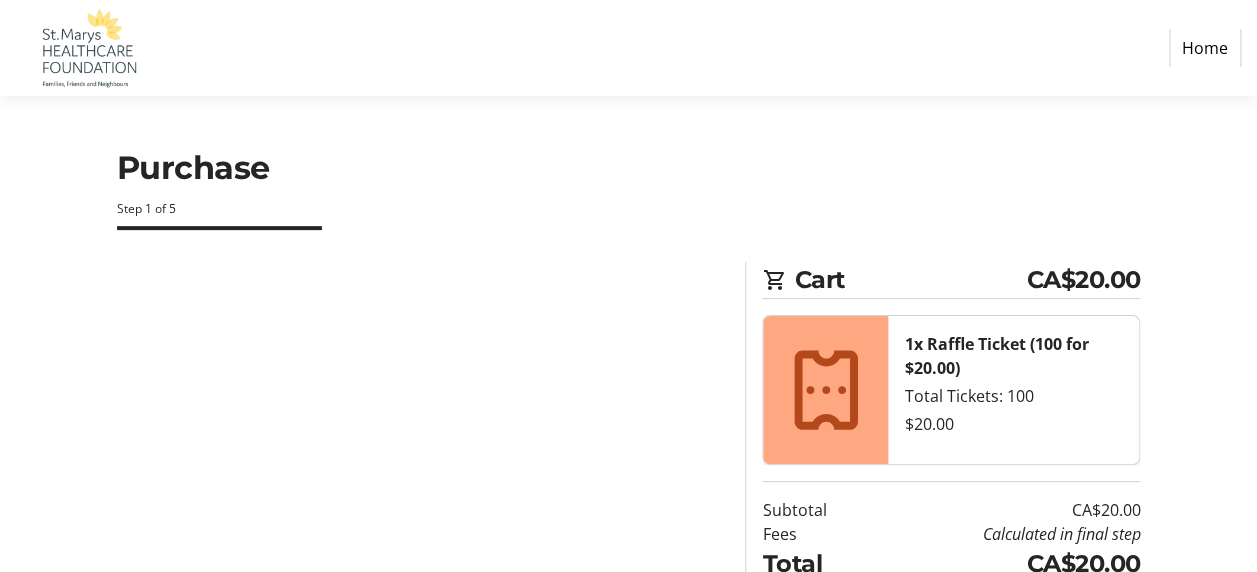 select on "CA" 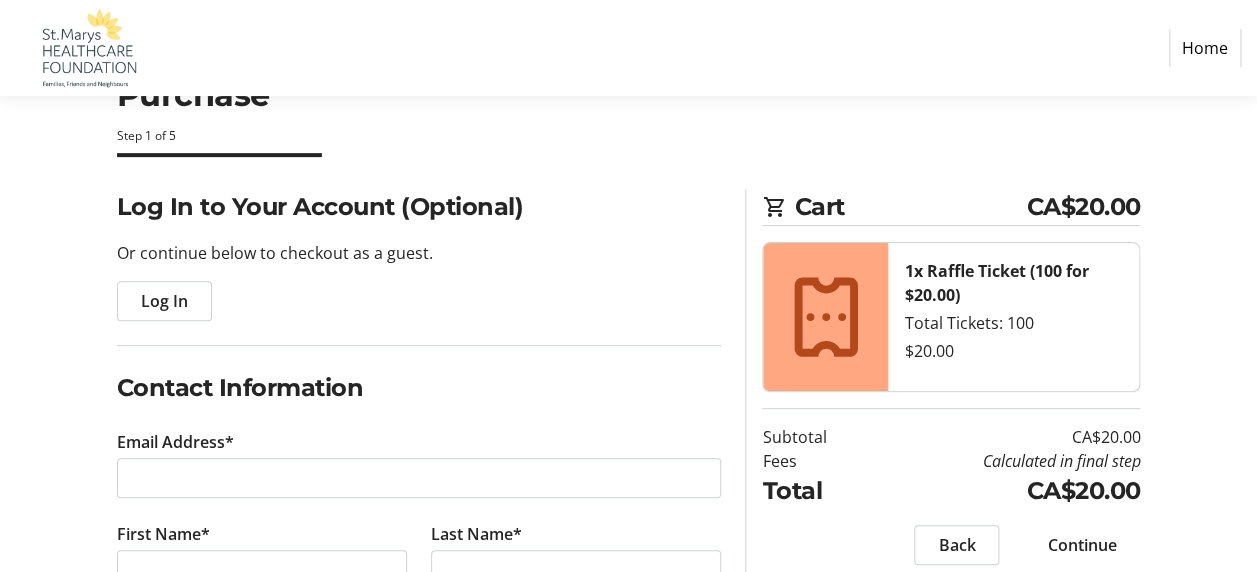 scroll, scrollTop: 125, scrollLeft: 0, axis: vertical 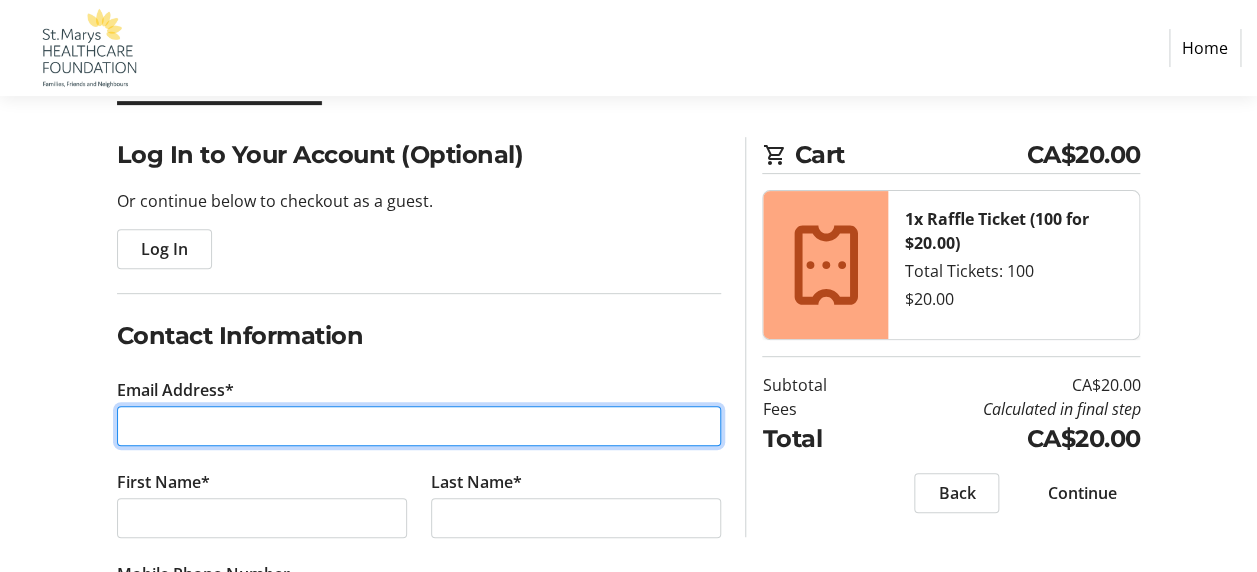 click on "Email Address*" at bounding box center [419, 426] 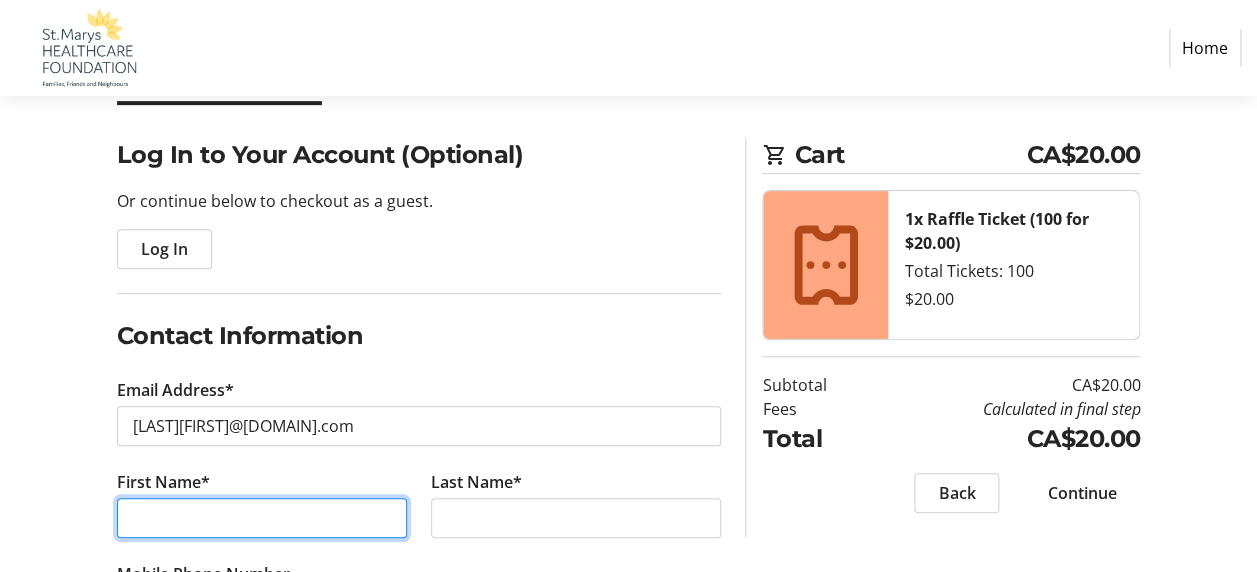 type on "Mary-Jean" 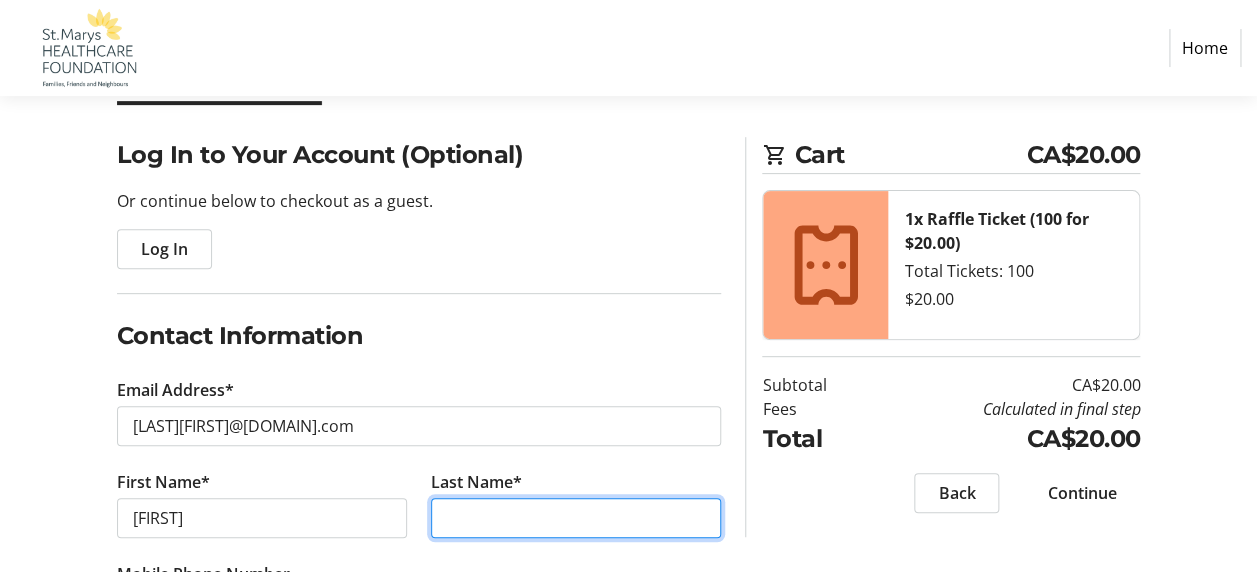 type on "Mills" 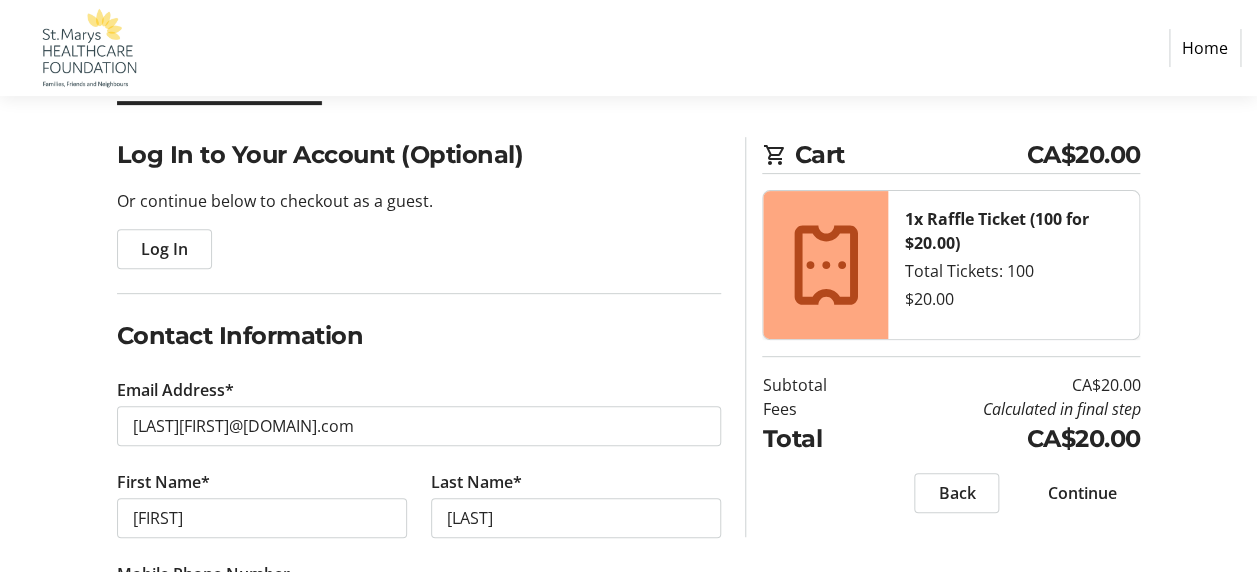 type on "(519) 860-9987" 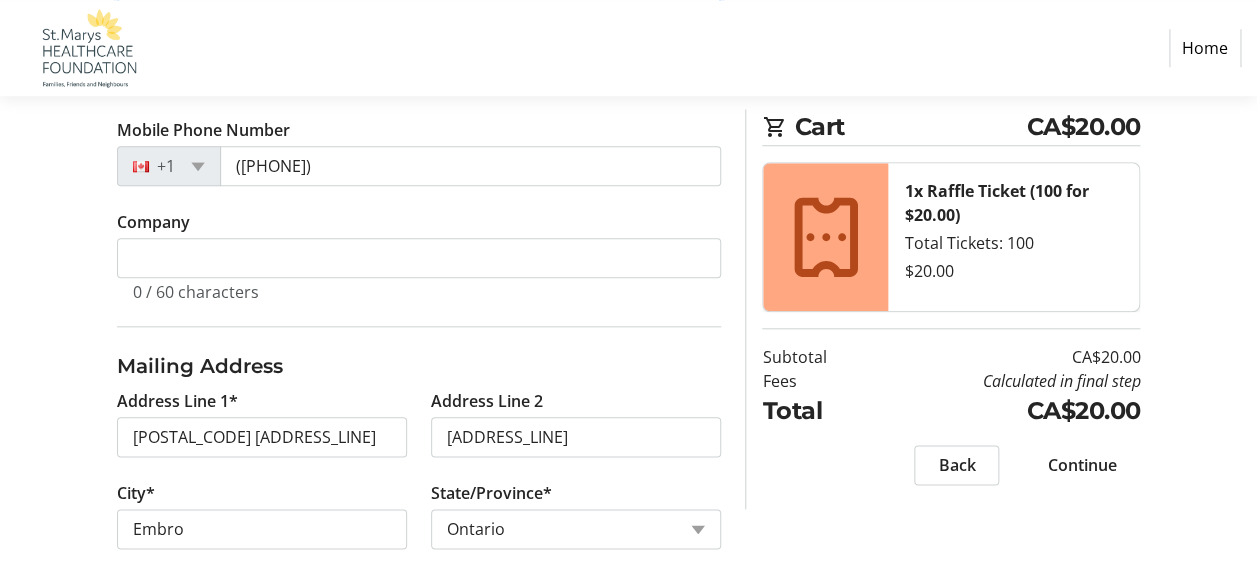 scroll, scrollTop: 625, scrollLeft: 0, axis: vertical 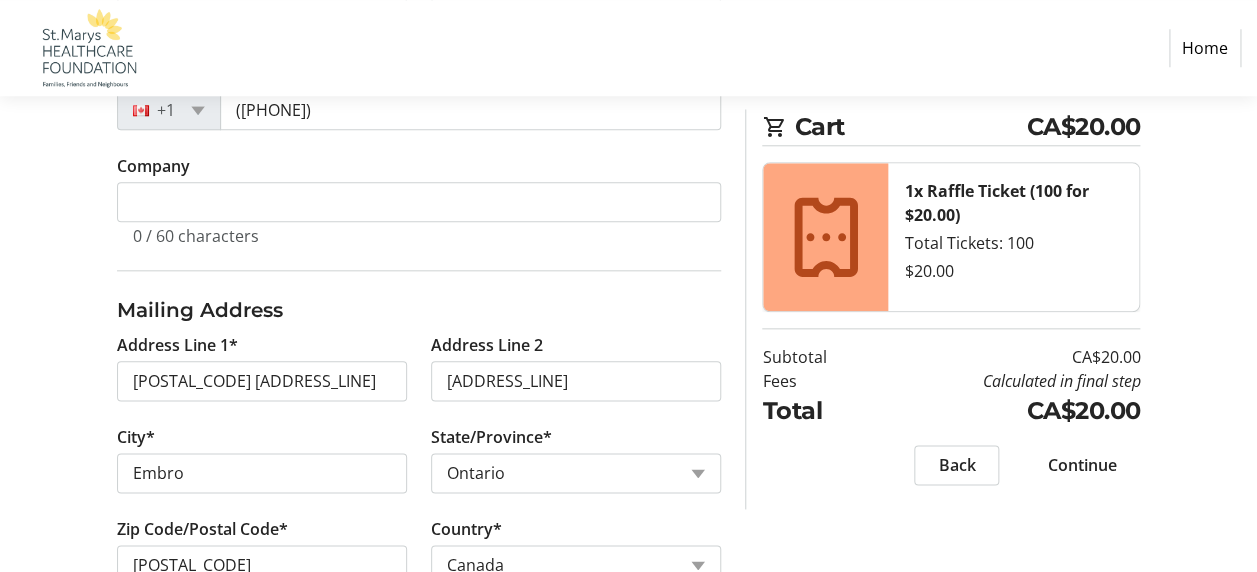 click on "I acknowledge that I am at least 18 years of age or older.*" at bounding box center [126, 698] 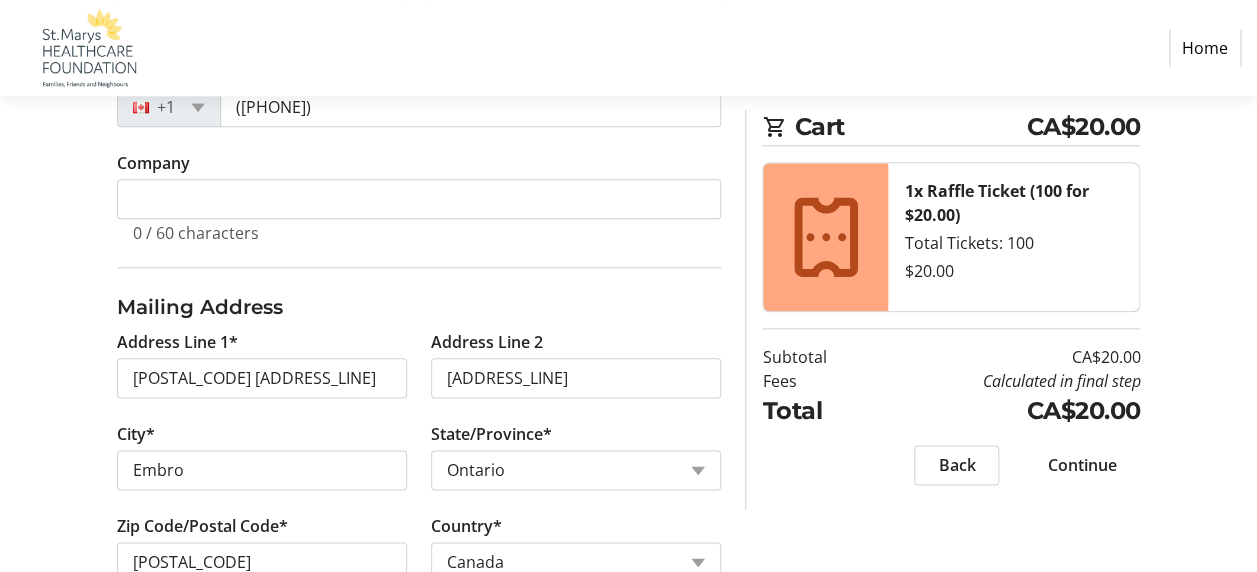 click on "I acknowledge that I have read and agree to the eligibility criteria, privacy policies, terms,
and/or conditions displayed on the fundraiser page and the raffle tickets I am purchasing.*" at bounding box center (126, 767) 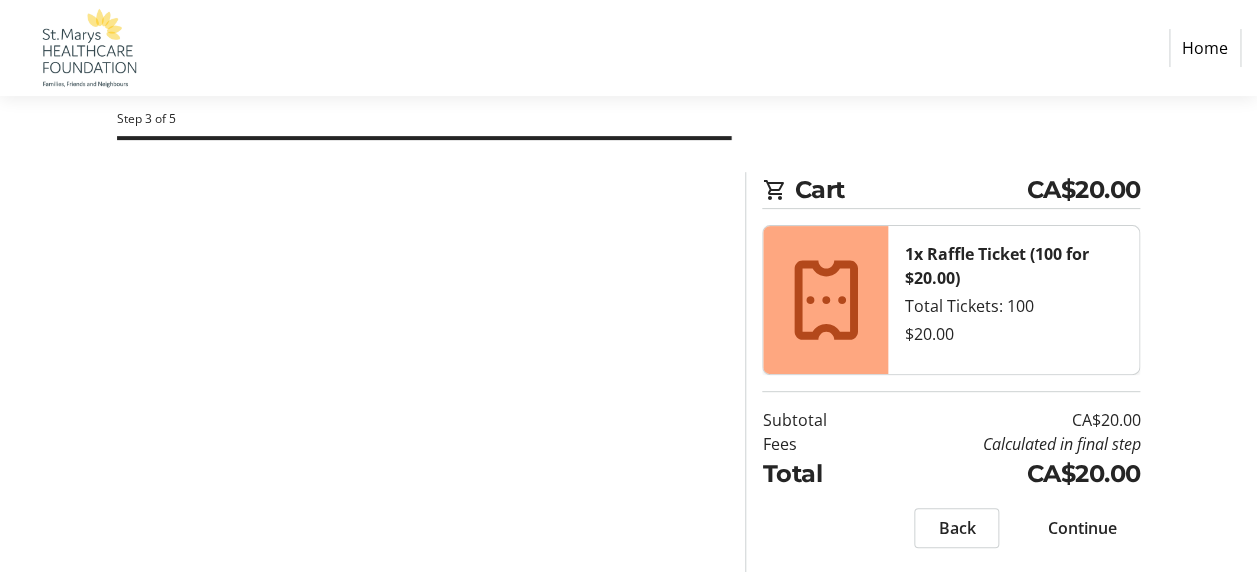 scroll, scrollTop: 13, scrollLeft: 0, axis: vertical 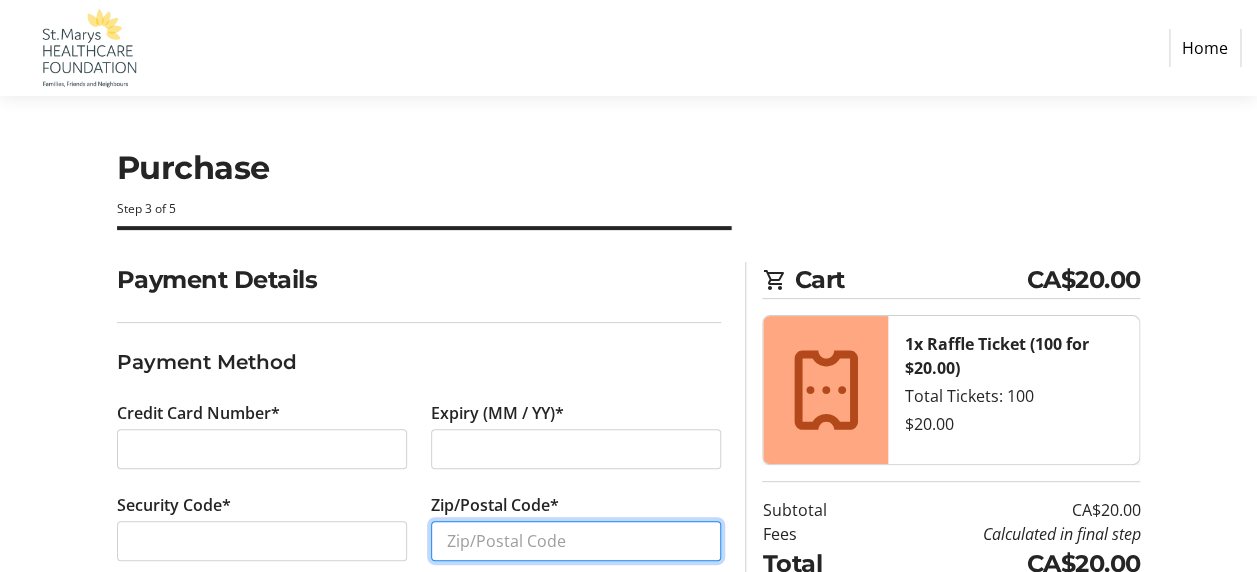 click on "Zip/Postal Code*" at bounding box center (576, 541) 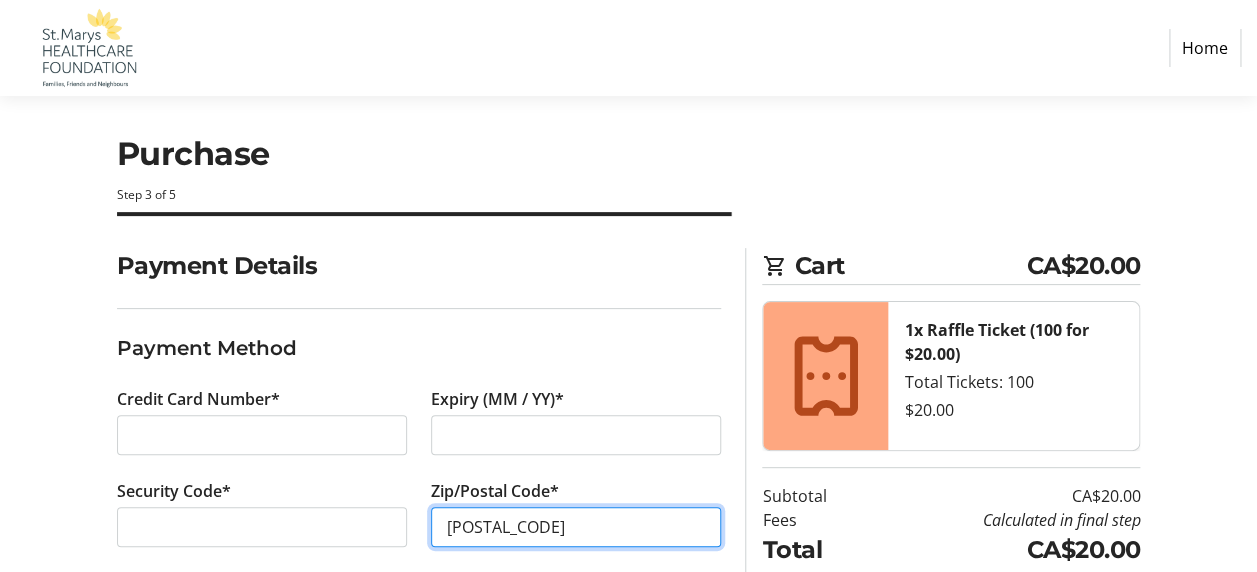scroll, scrollTop: 22, scrollLeft: 0, axis: vertical 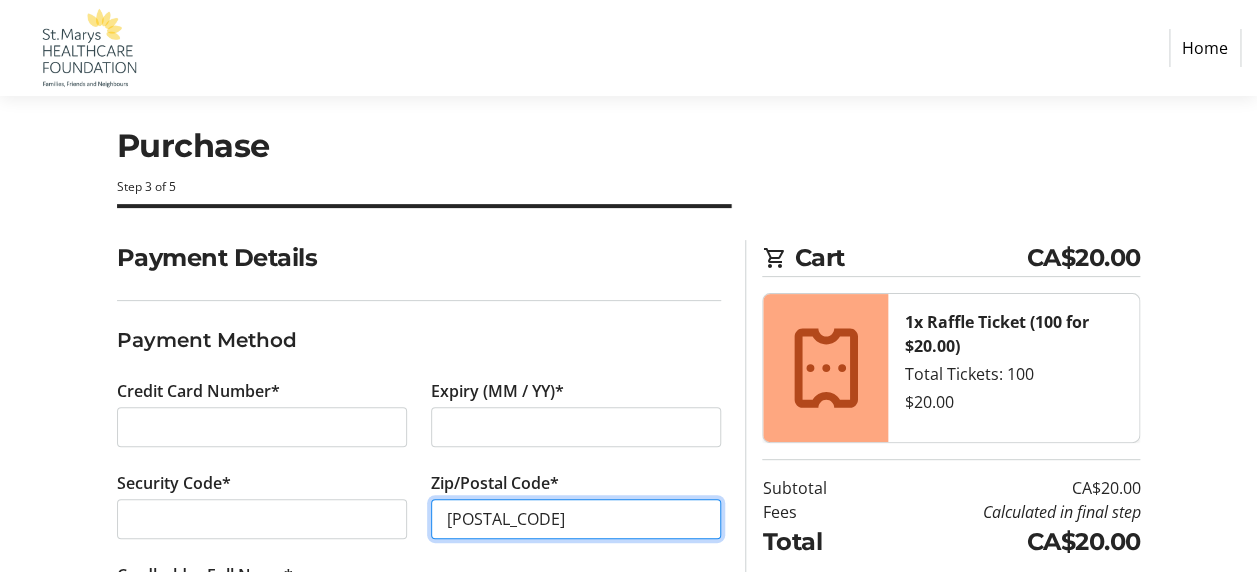 type on "N0J 1J0" 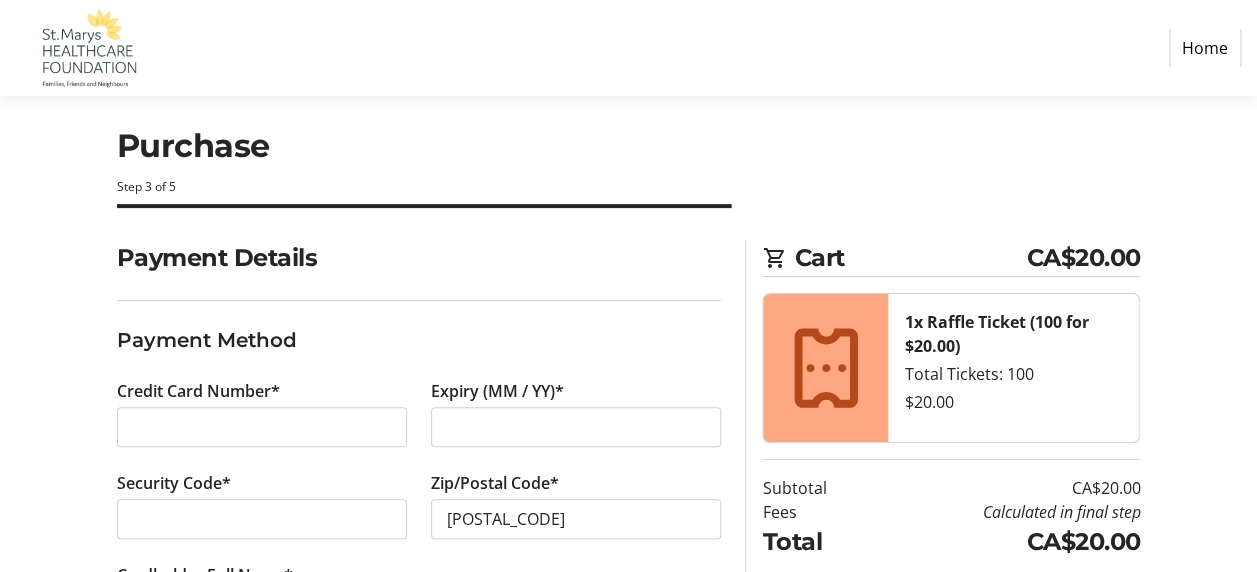 click on "Continue" 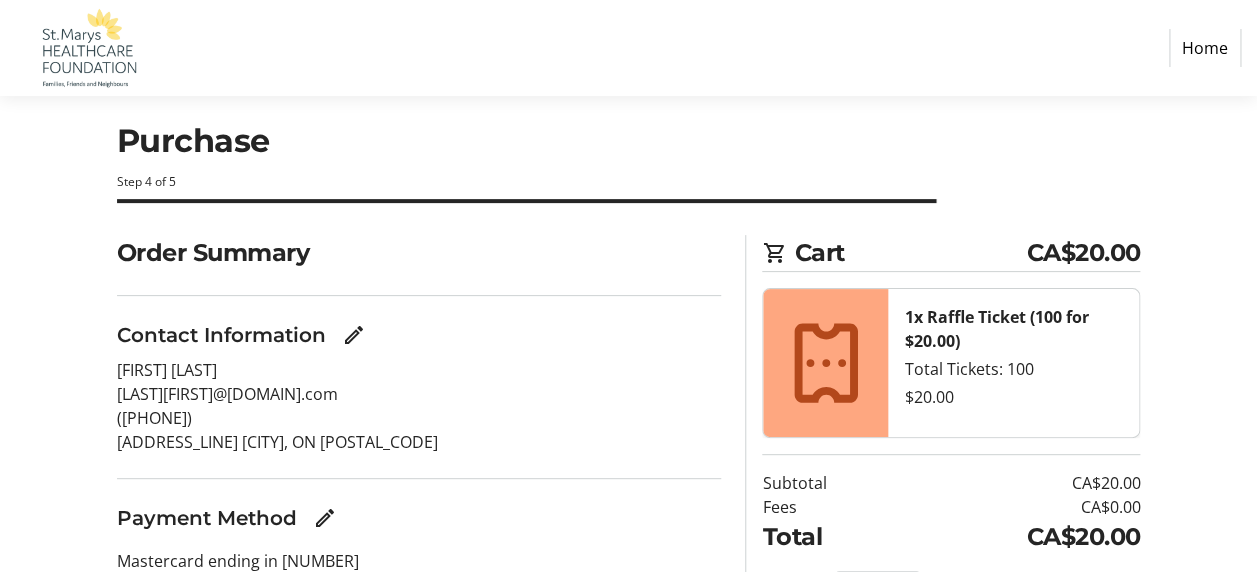 scroll, scrollTop: 41, scrollLeft: 0, axis: vertical 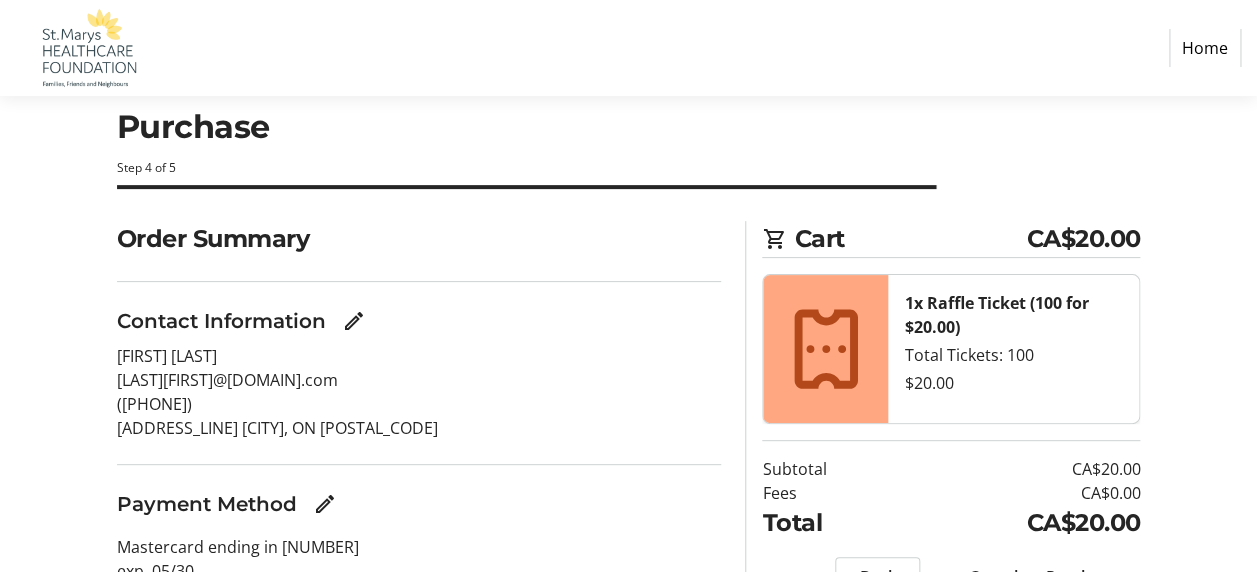 click on "Complete Purchase" 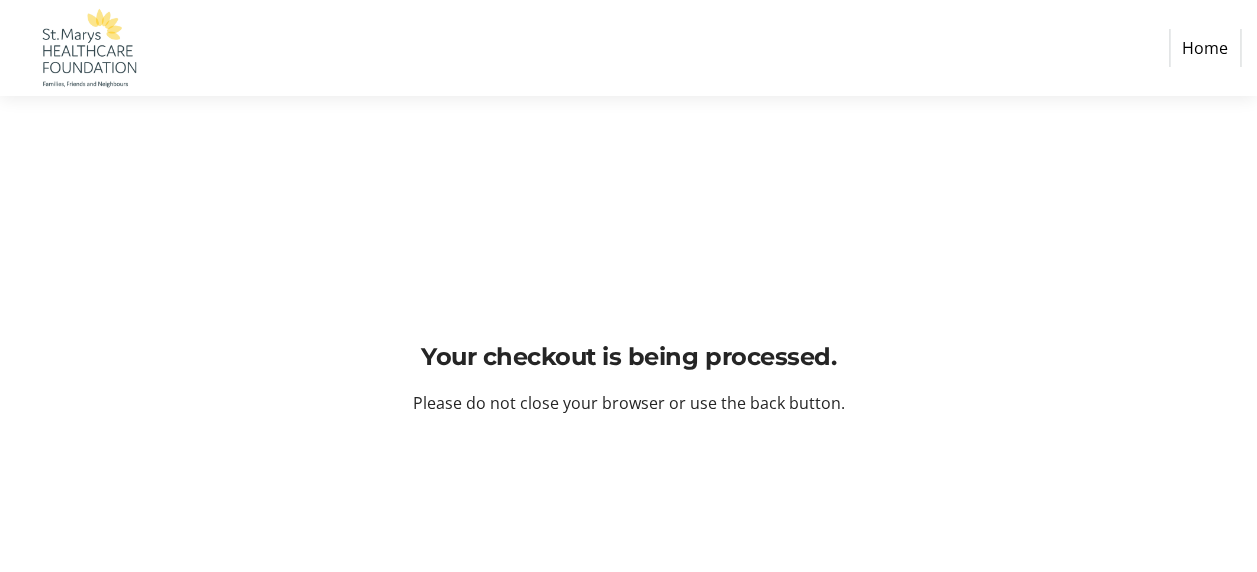 scroll, scrollTop: 0, scrollLeft: 0, axis: both 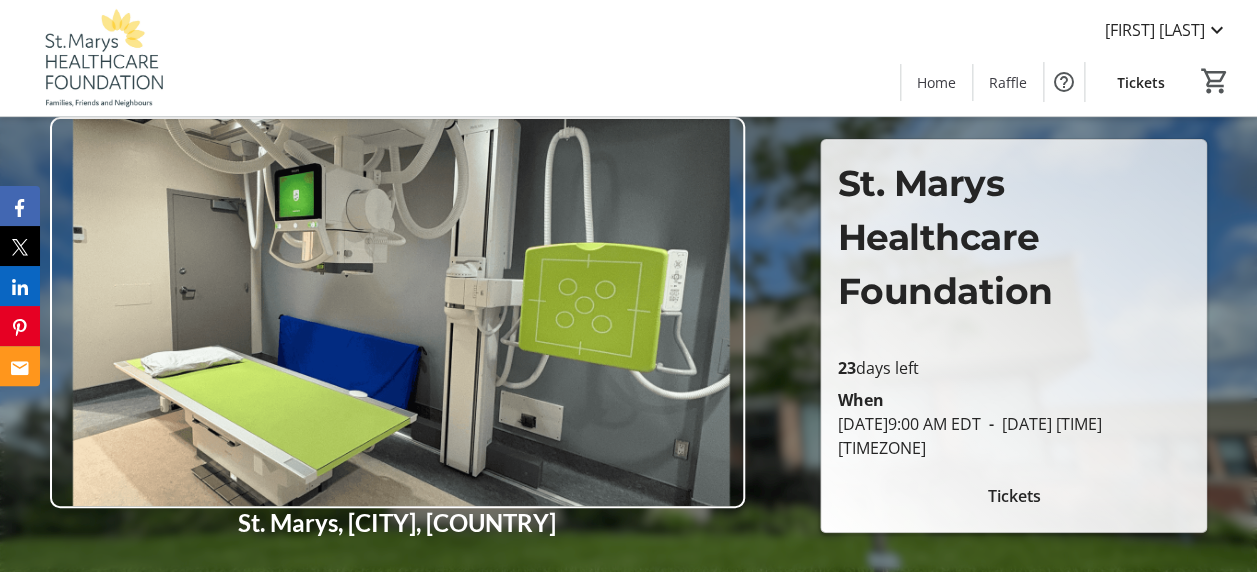 click on "Tickets" 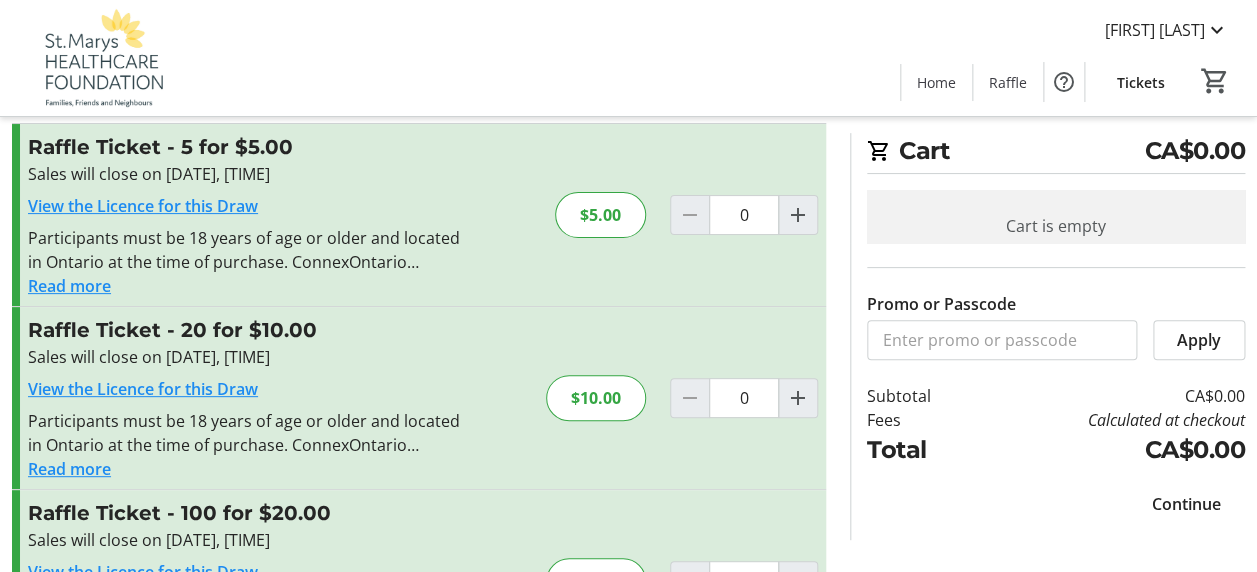 scroll, scrollTop: 0, scrollLeft: 0, axis: both 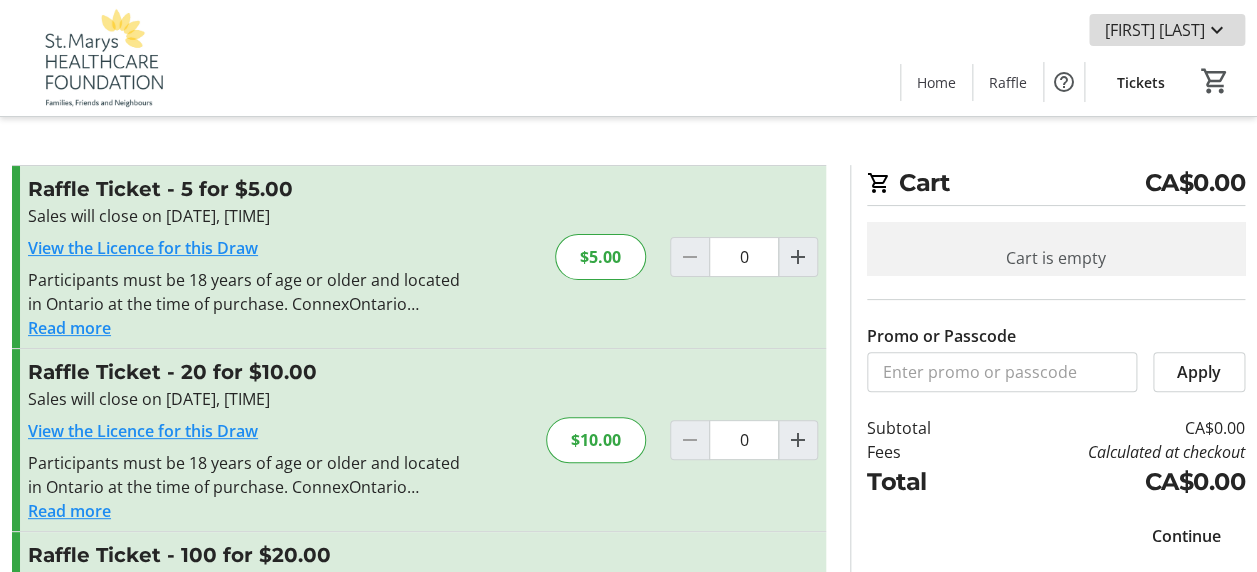 click 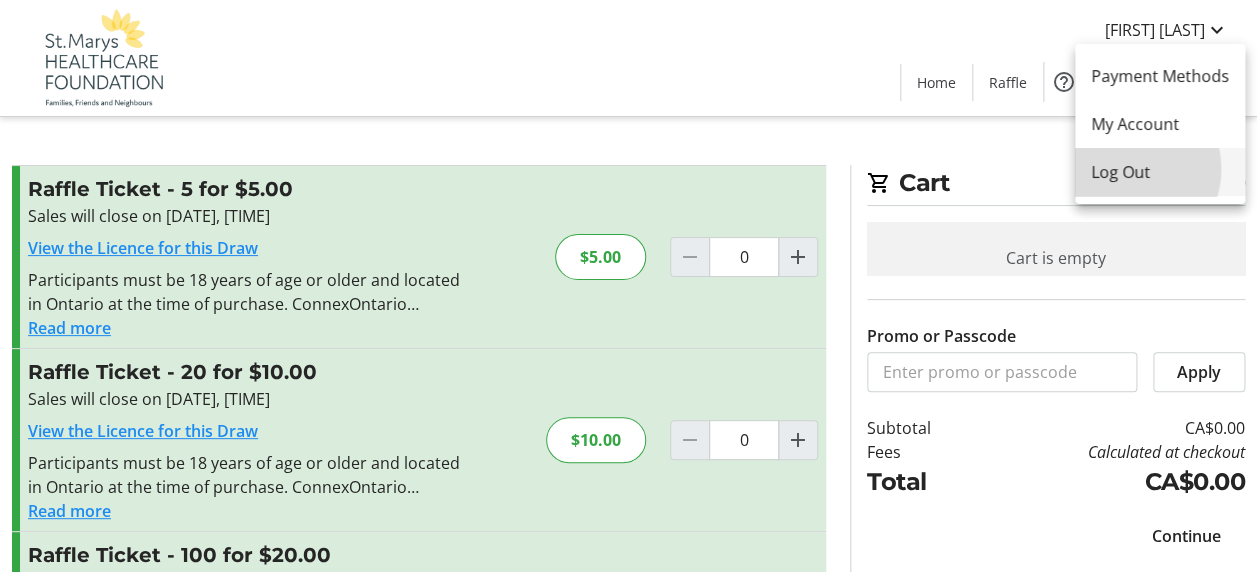 click on "Log Out" at bounding box center [1160, 172] 